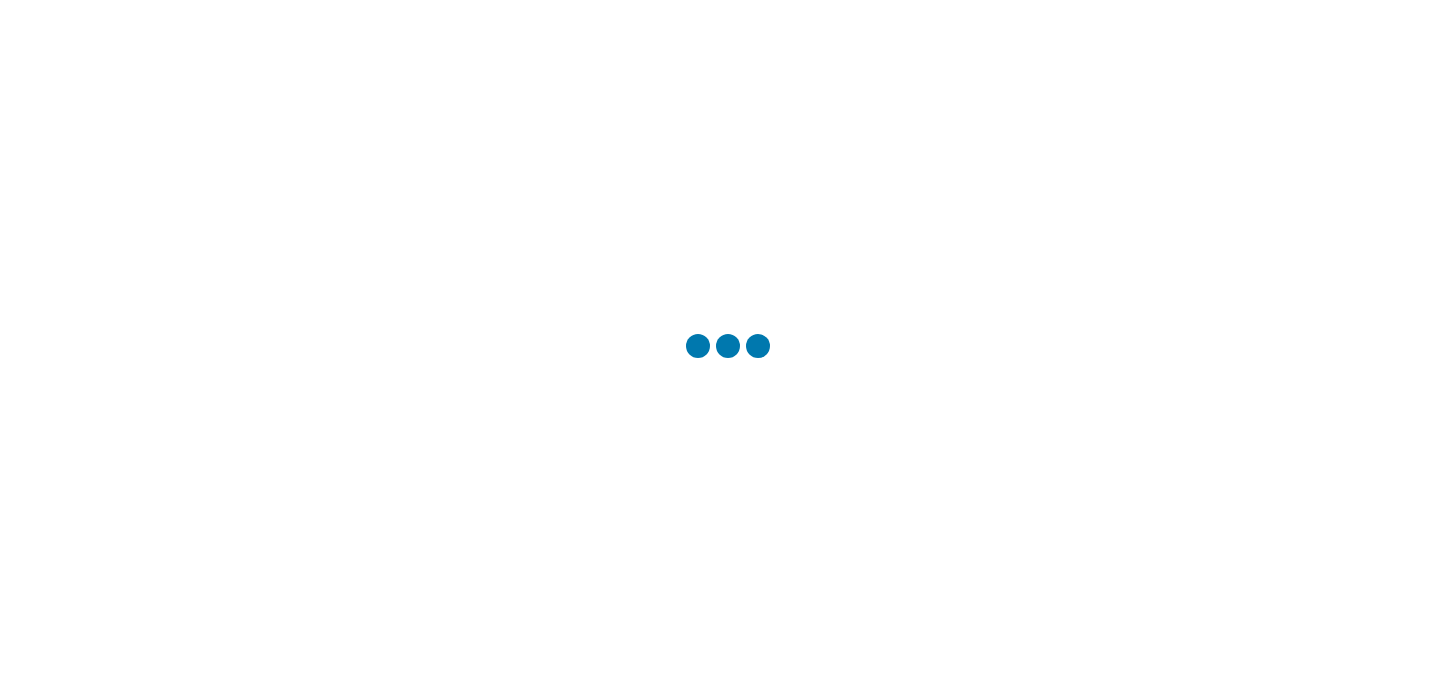 scroll, scrollTop: 0, scrollLeft: 0, axis: both 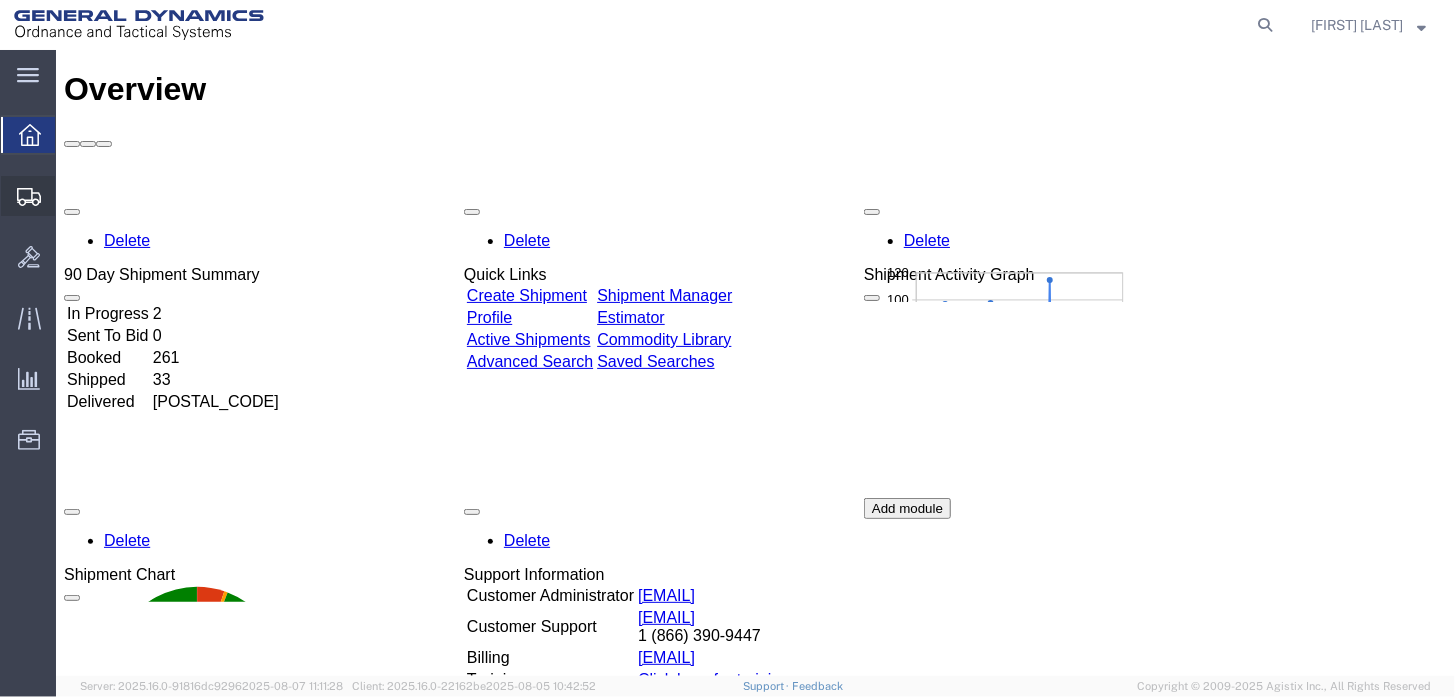 click on "Create Shipment" 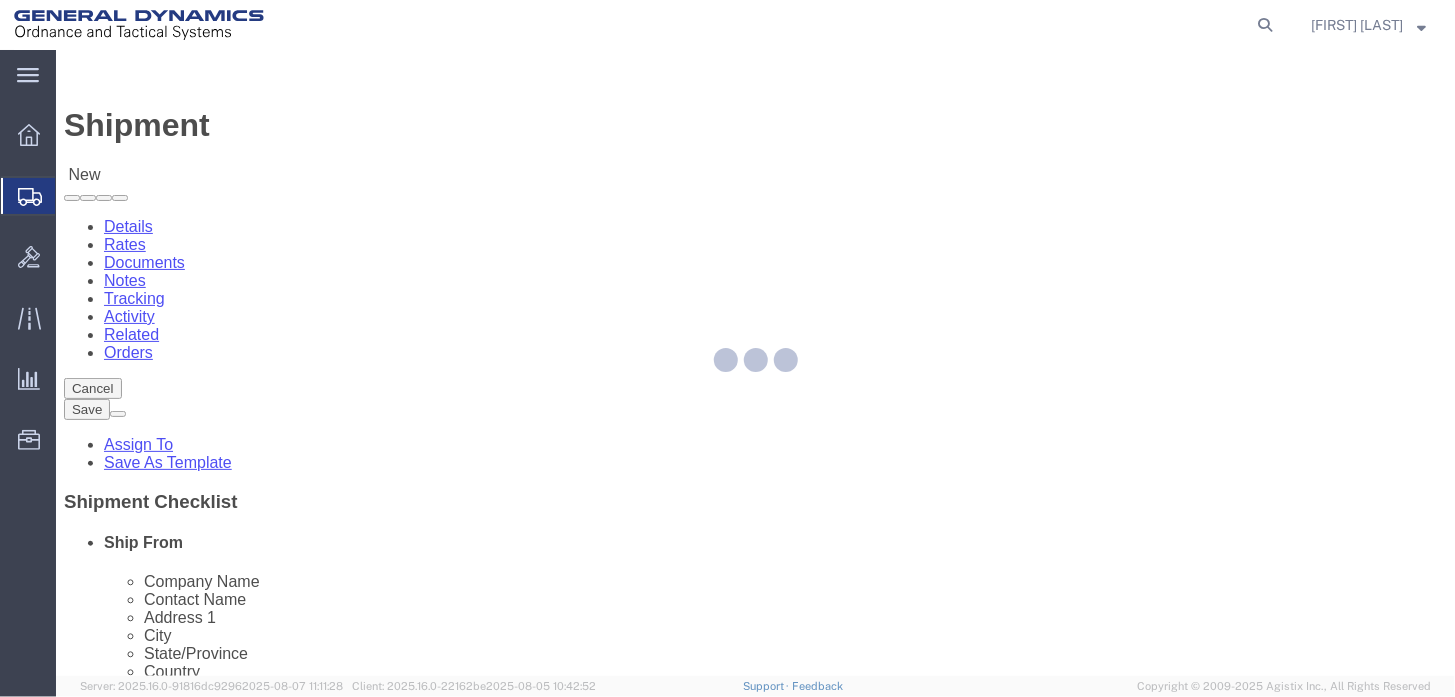select 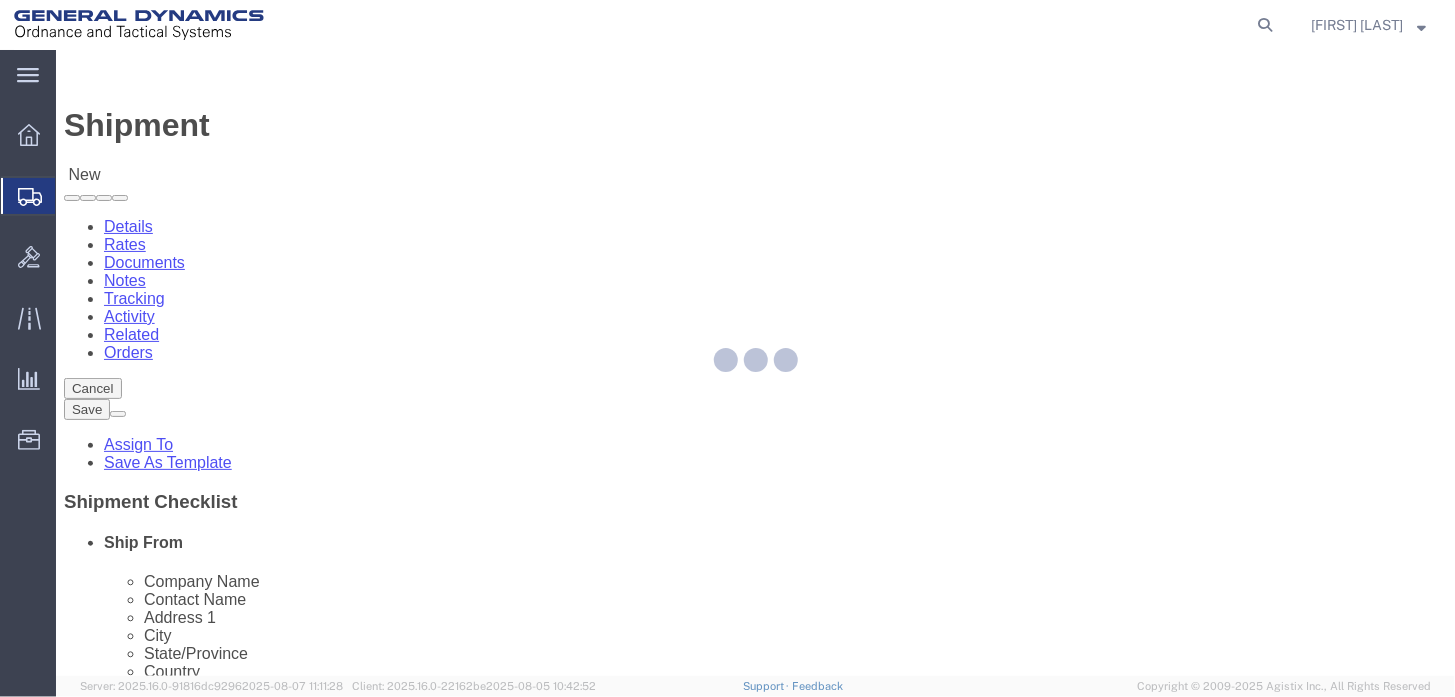 select 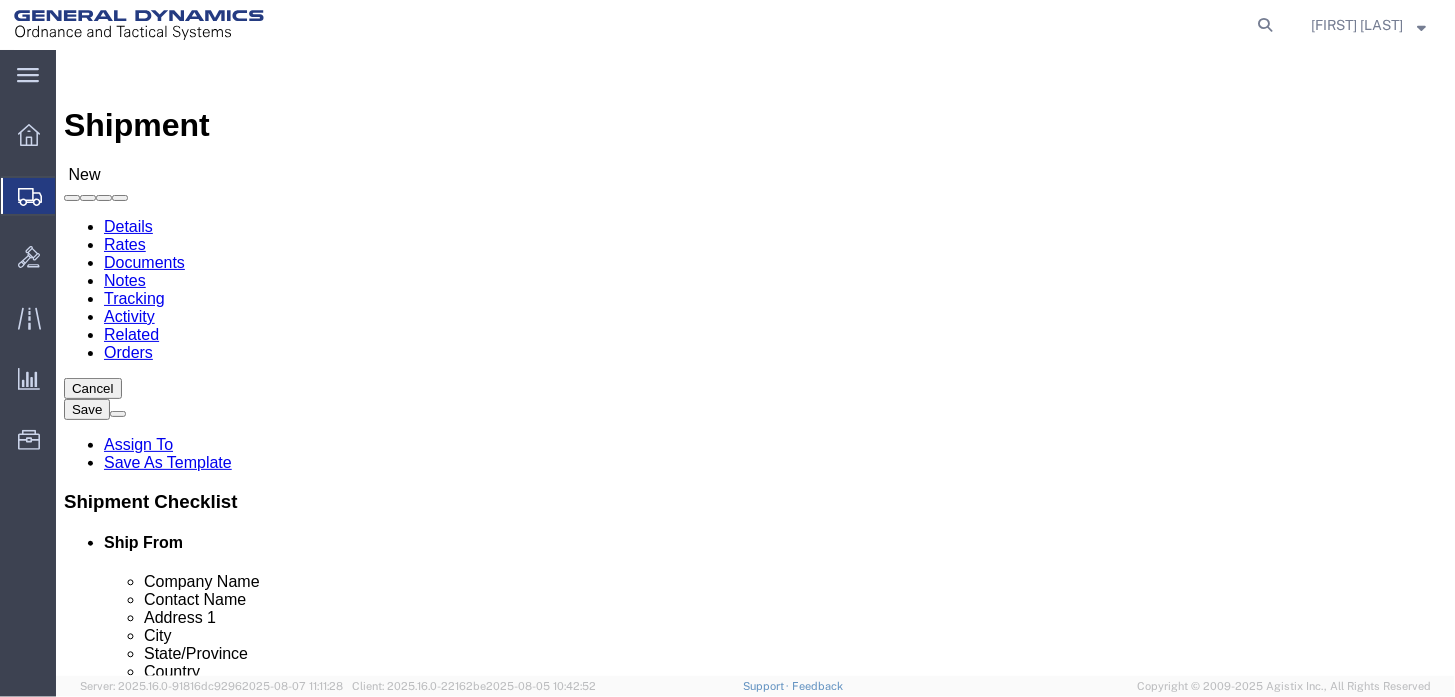 select on "MYPROFILE" 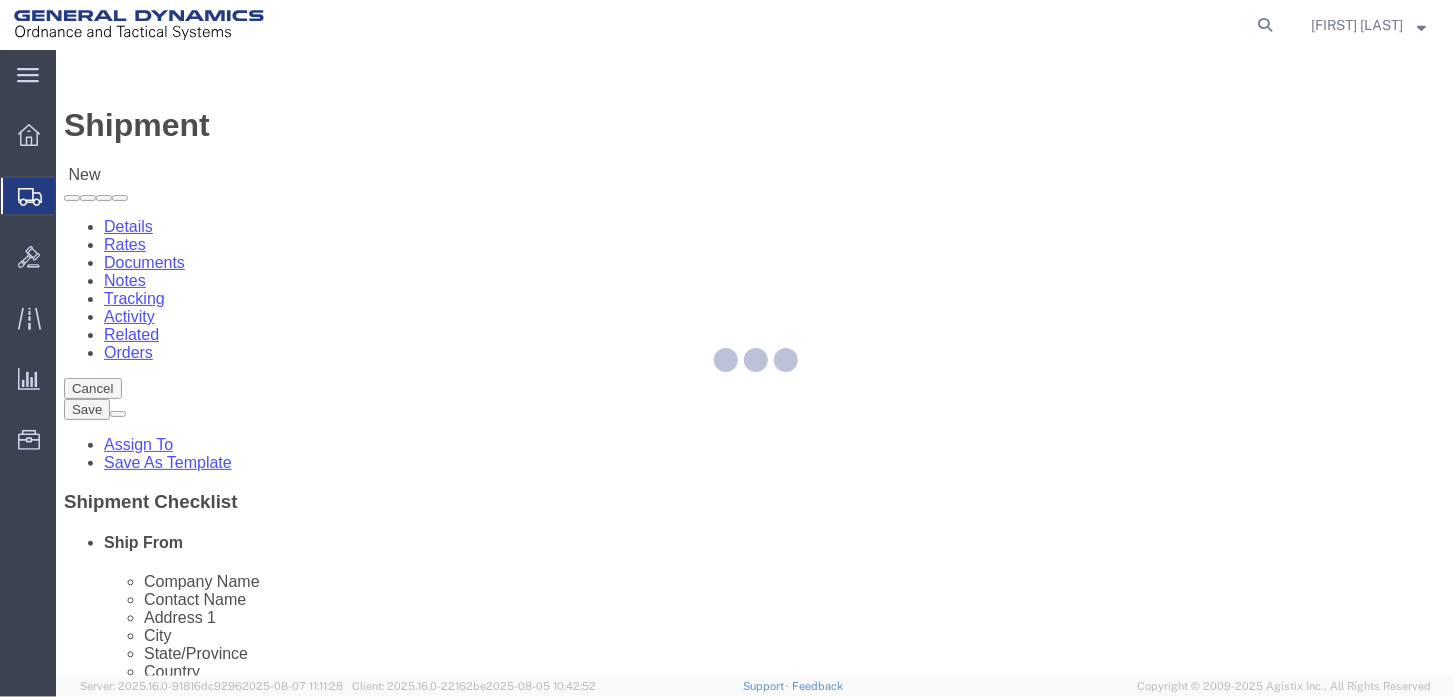 select on "AL" 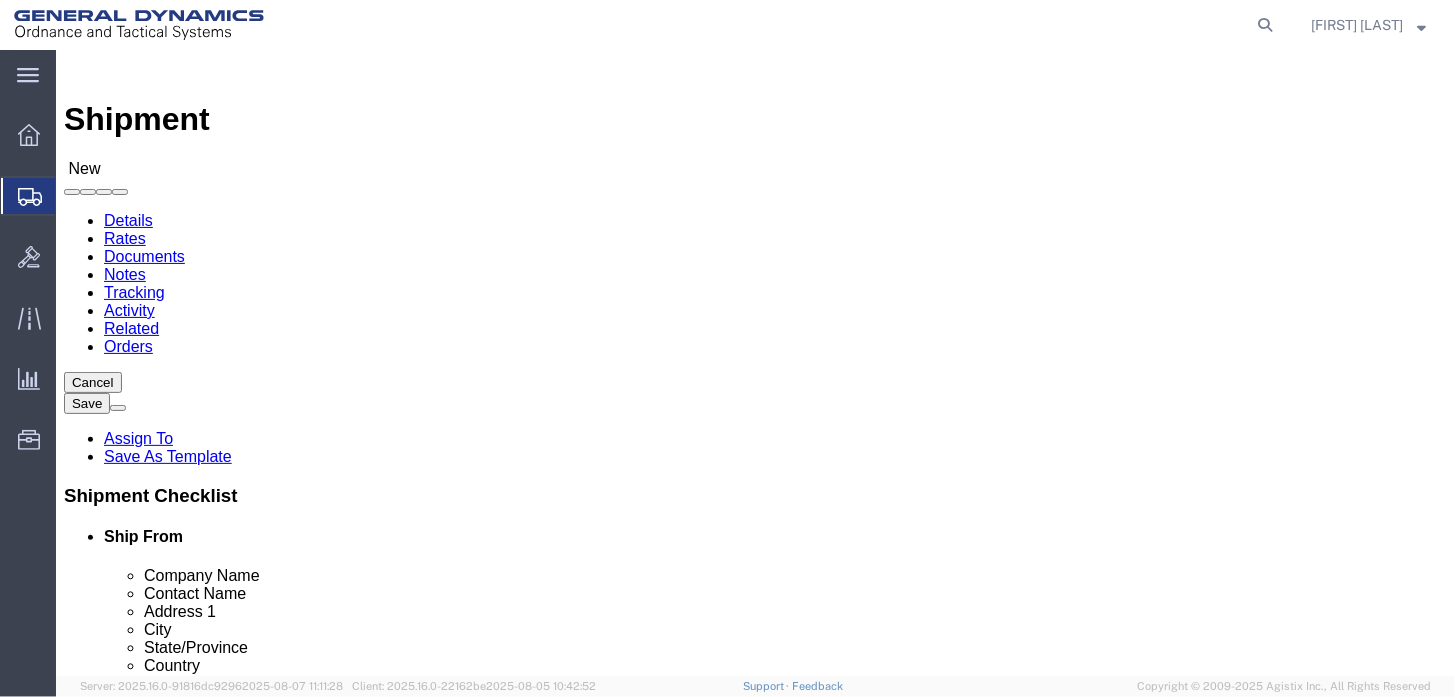 scroll, scrollTop: 0, scrollLeft: 0, axis: both 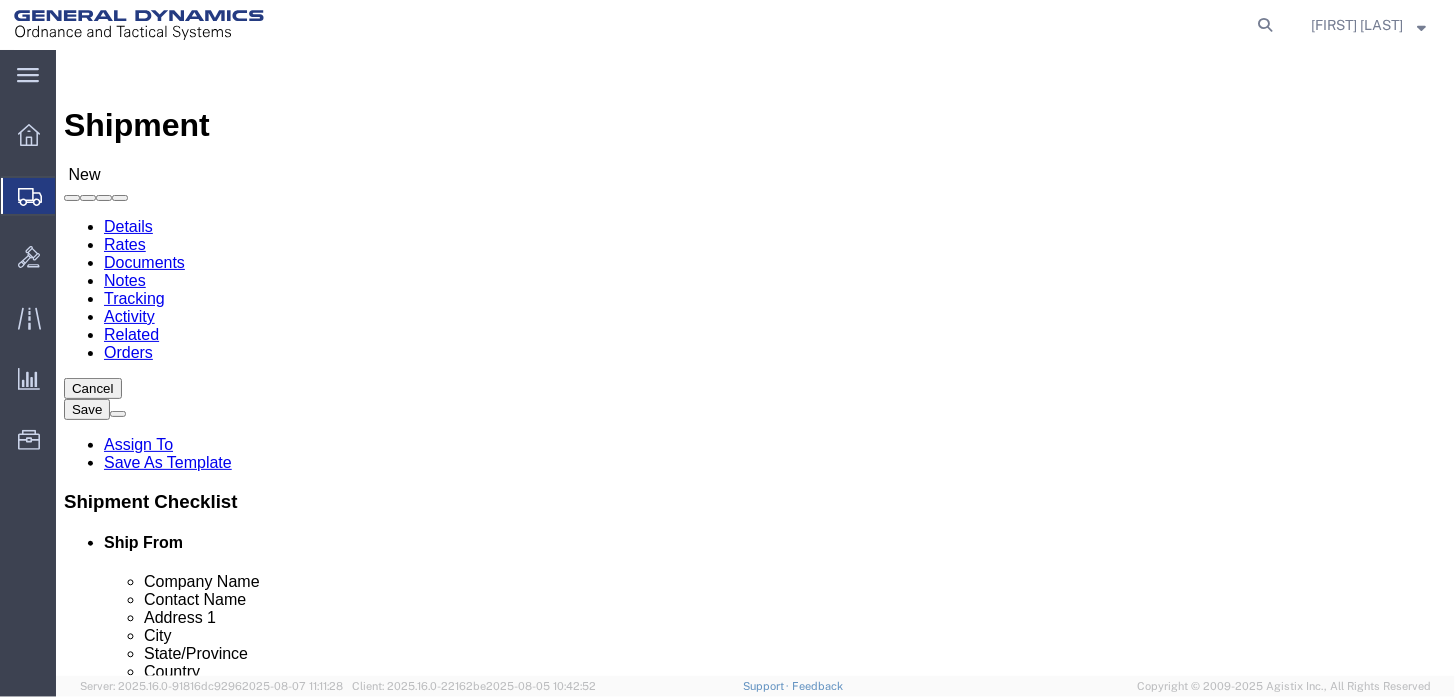click 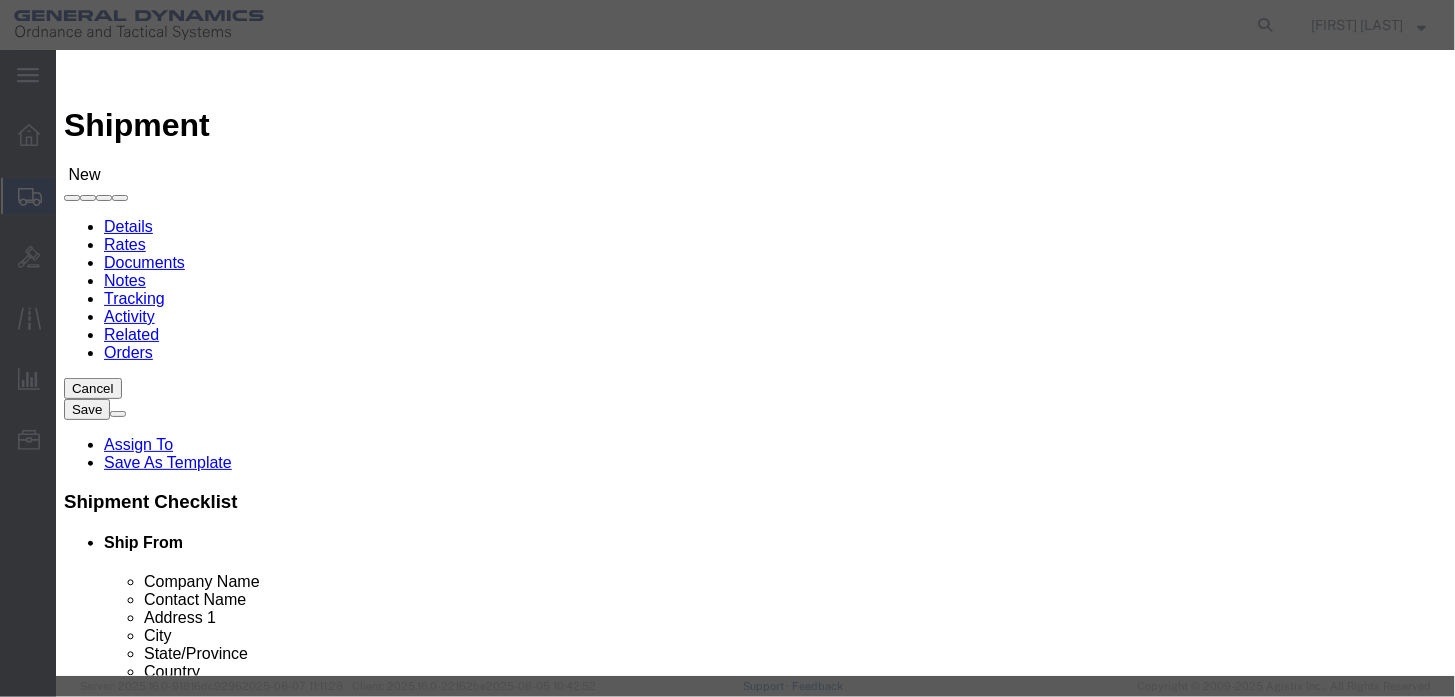 scroll, scrollTop: 0, scrollLeft: 0, axis: both 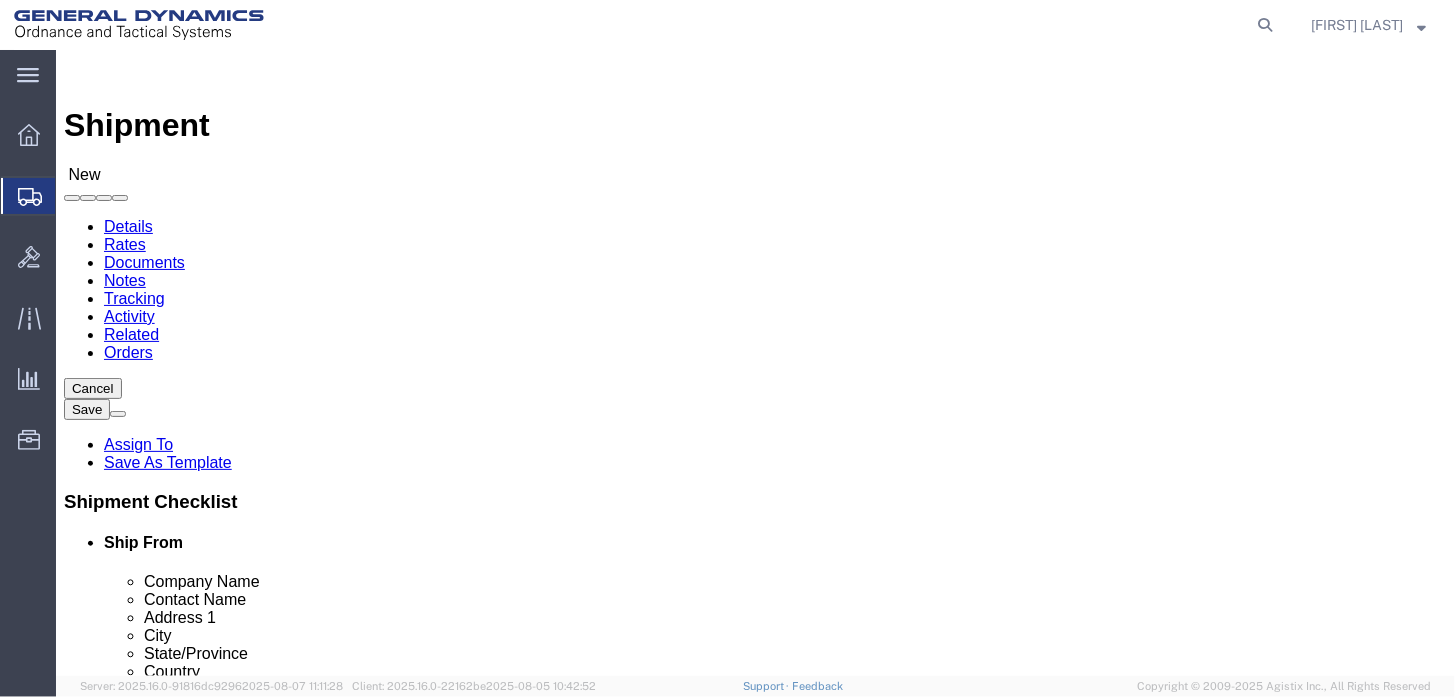 click 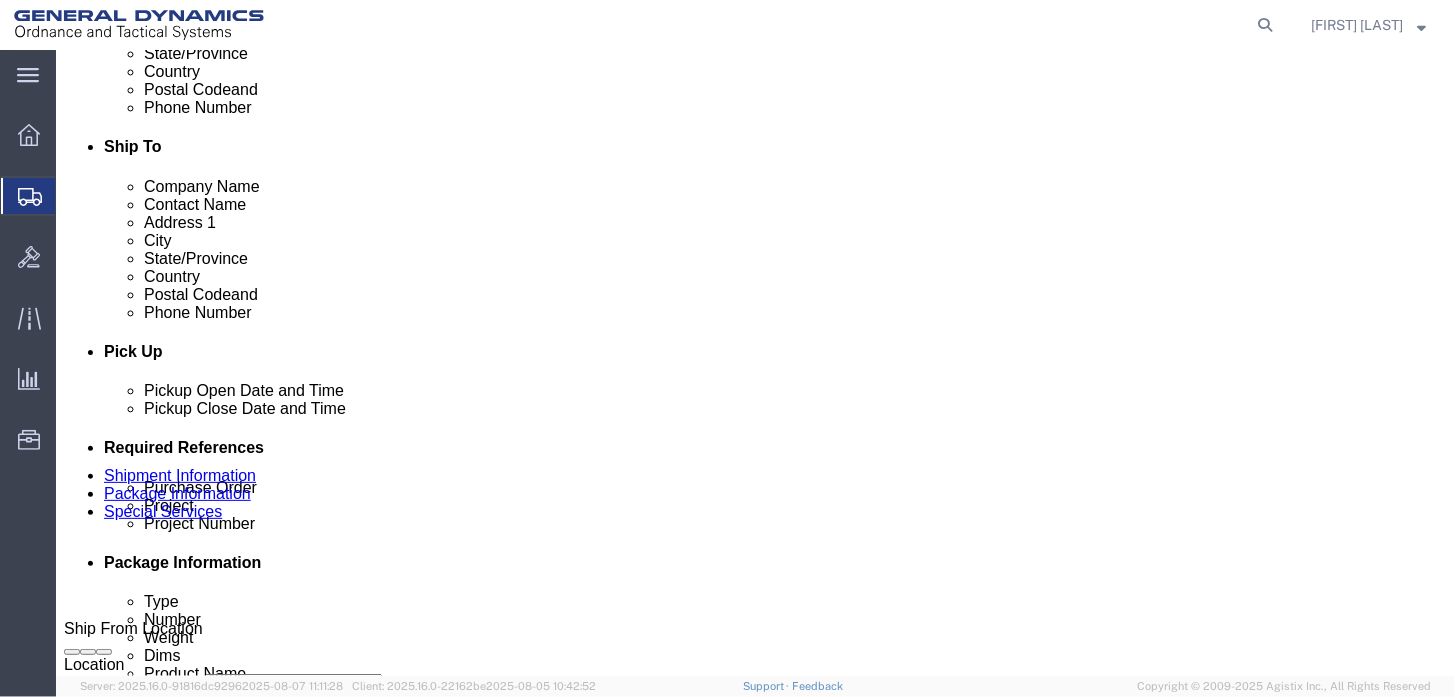 scroll, scrollTop: 900, scrollLeft: 0, axis: vertical 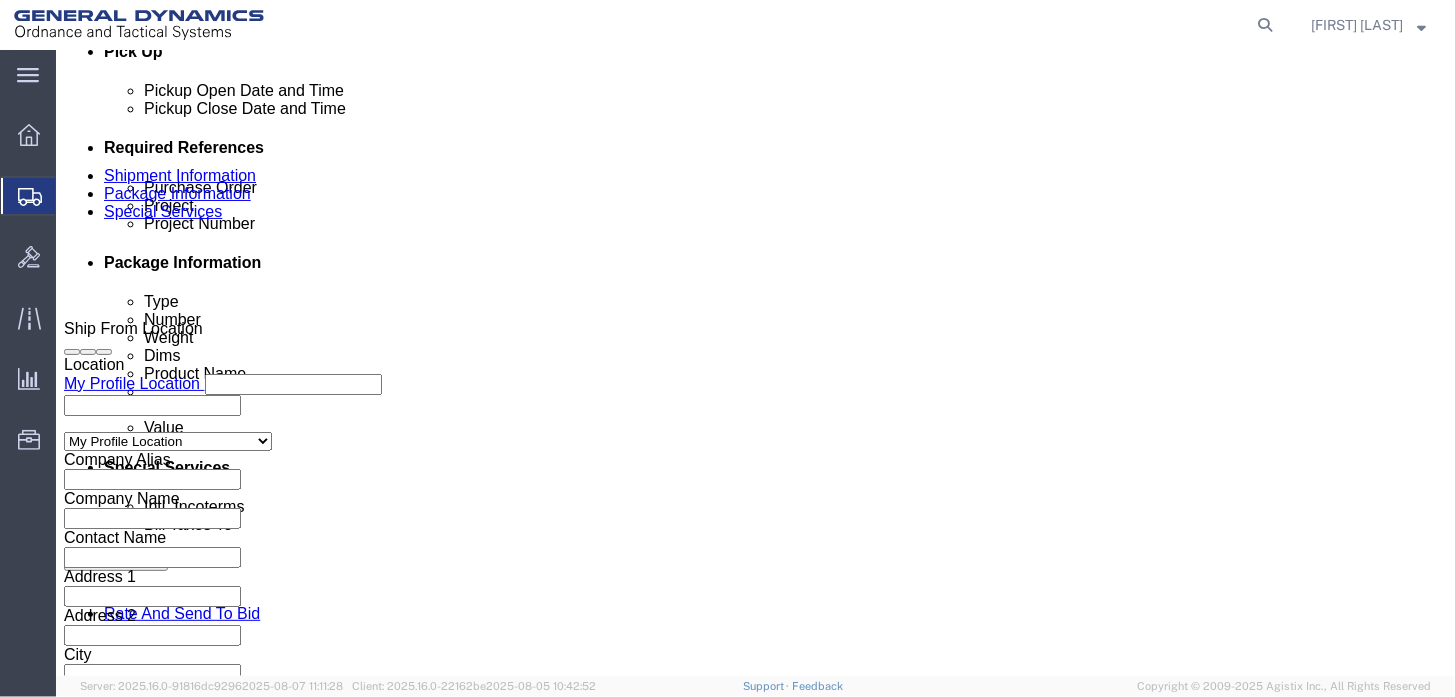 type on "[COMPANY]" 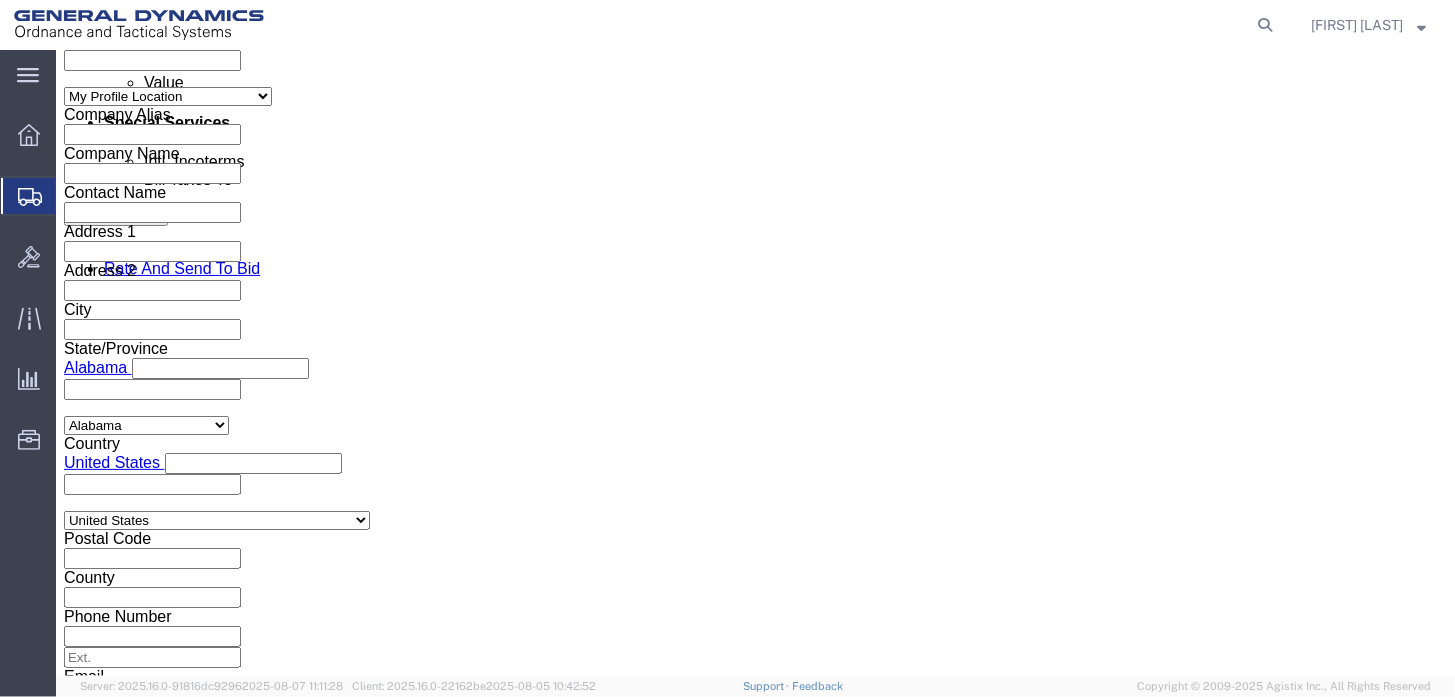 scroll, scrollTop: 1246, scrollLeft: 0, axis: vertical 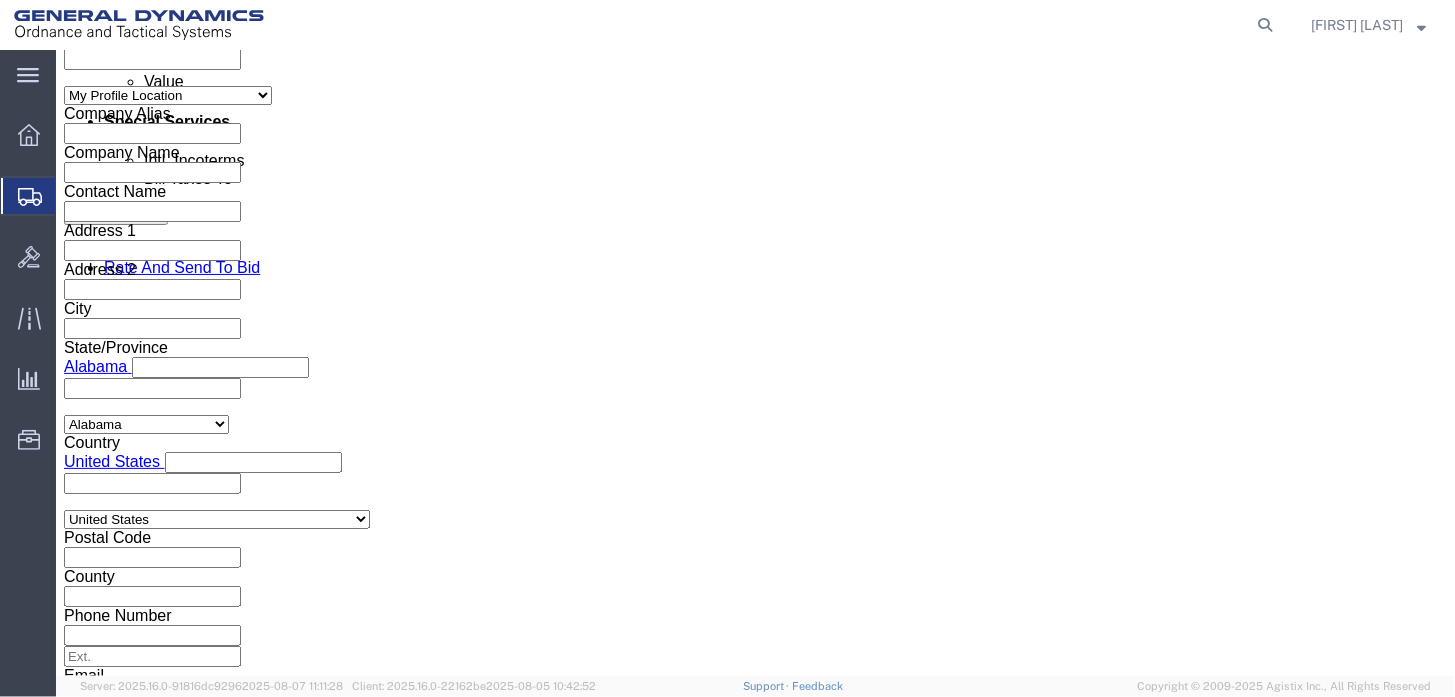 click on "Select Air Less than Truckload Multi-Leg Ocean Freight Rail Small Parcel Truckload" 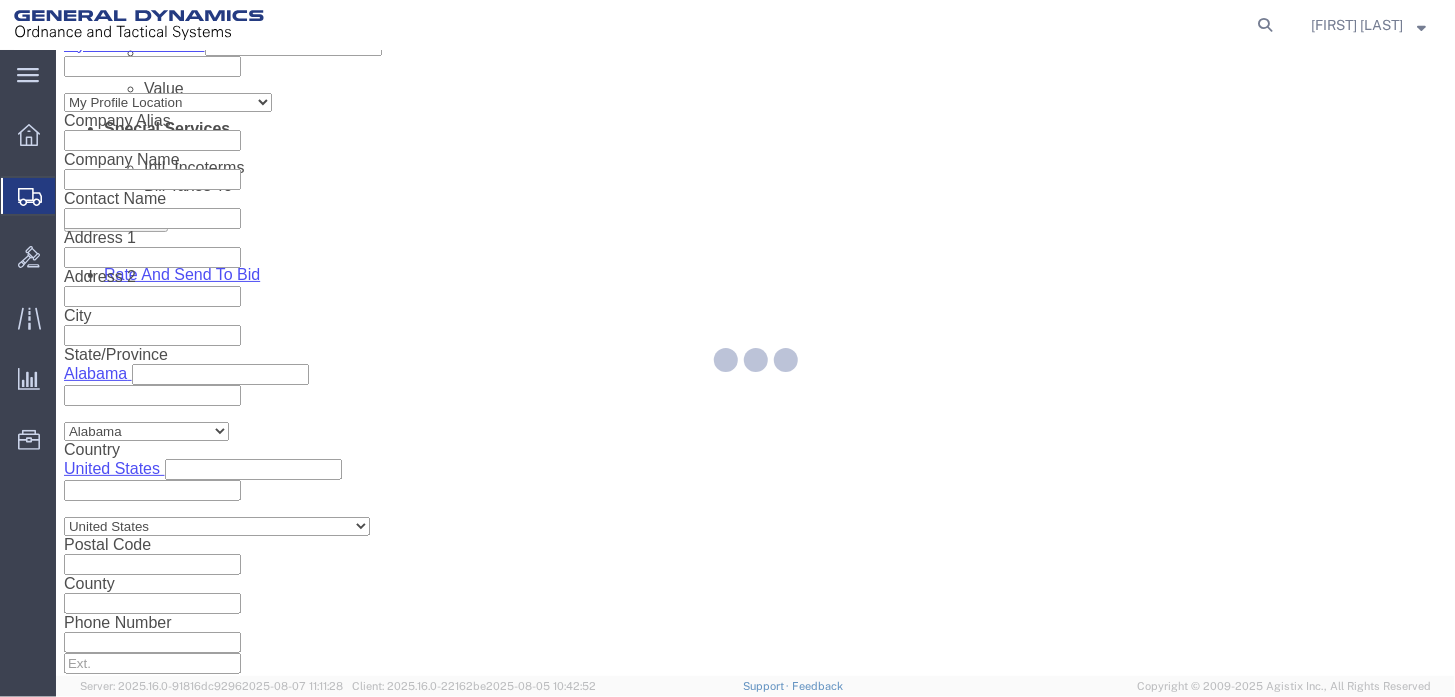 scroll, scrollTop: 44, scrollLeft: 0, axis: vertical 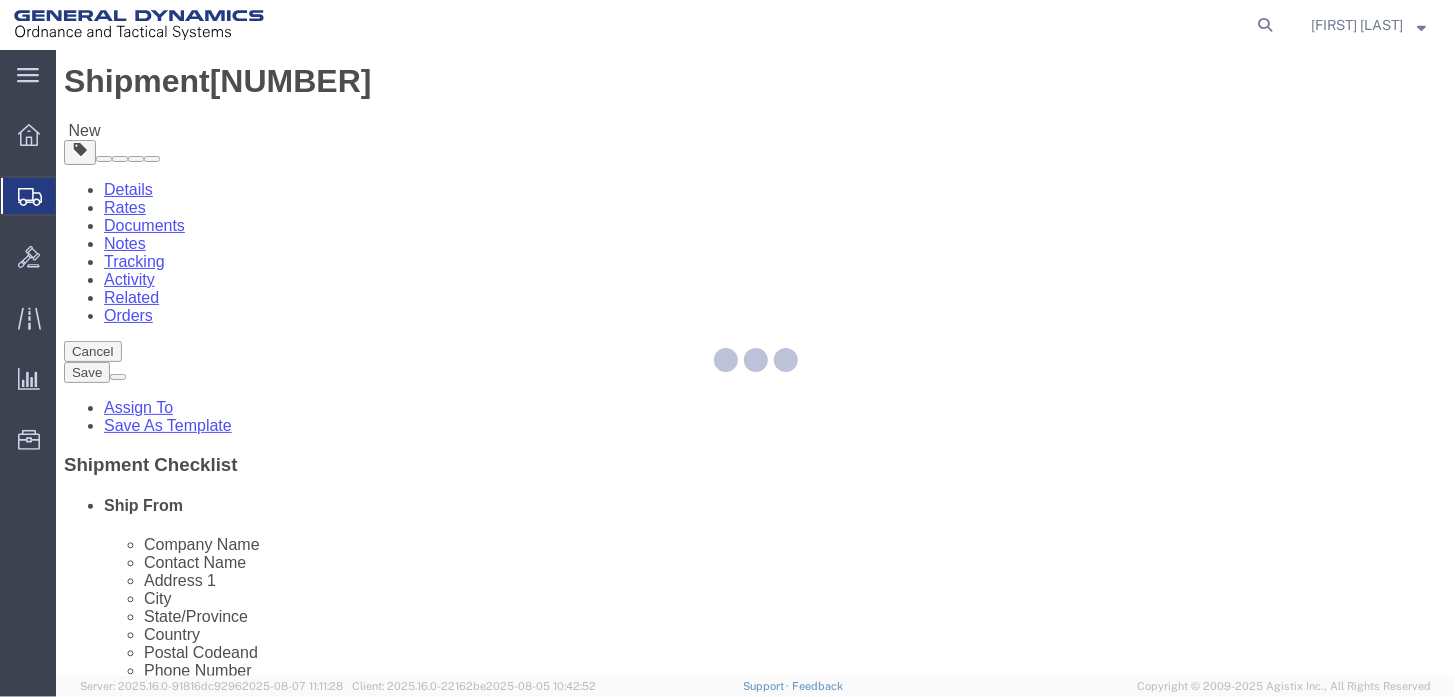 select on "YRPK" 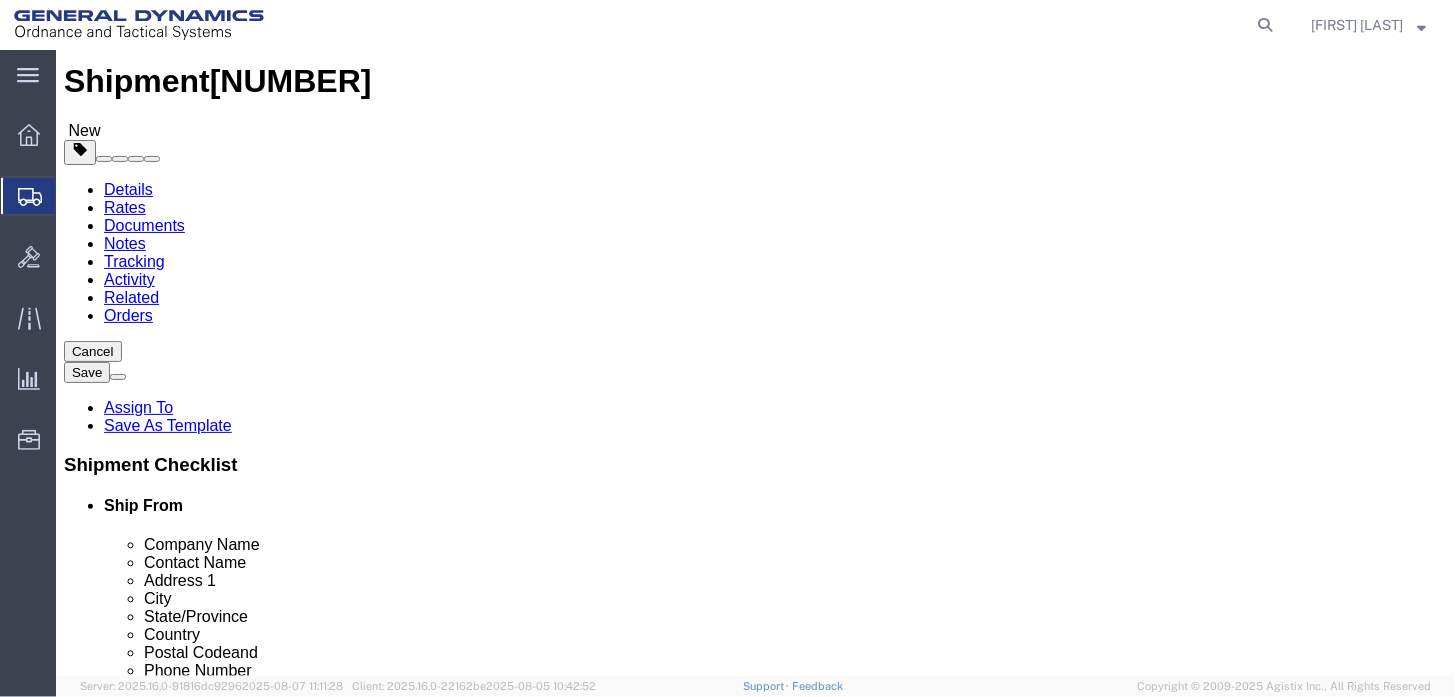 click 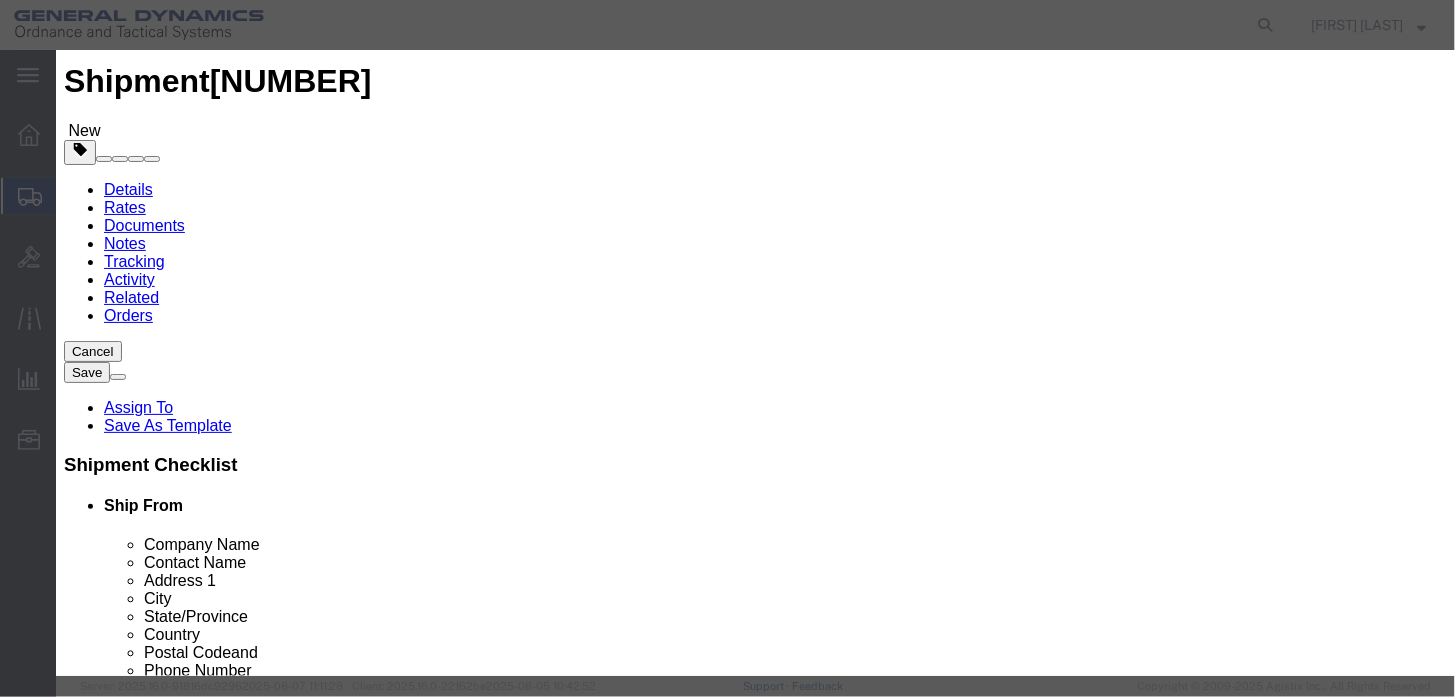 click 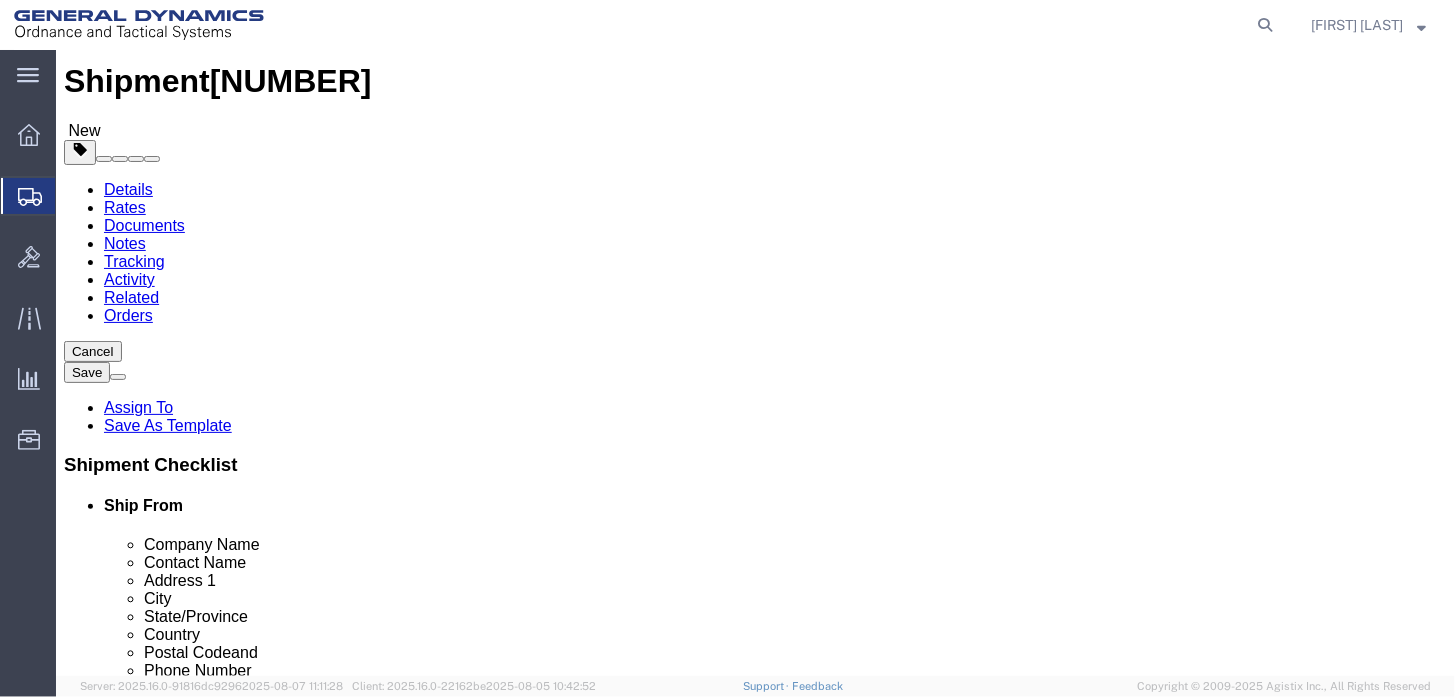 click on "Rate Shipment" 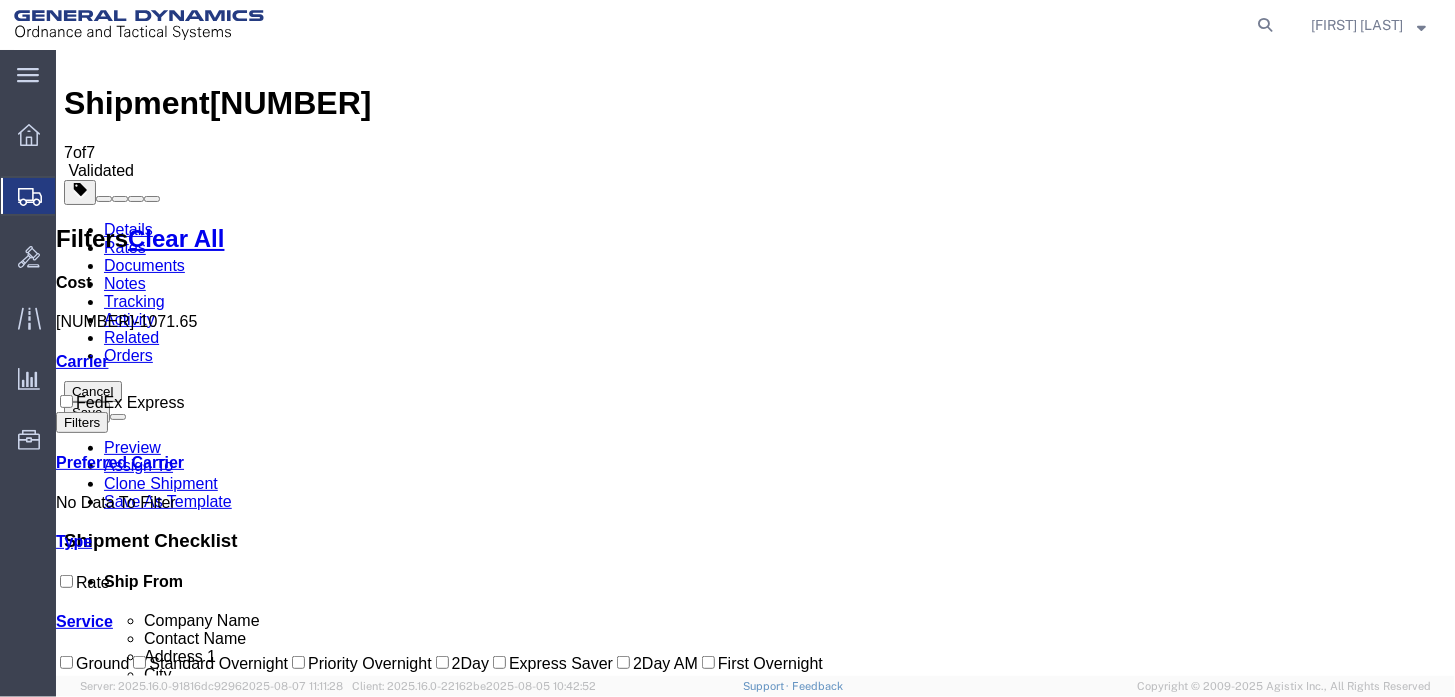 scroll, scrollTop: 0, scrollLeft: 0, axis: both 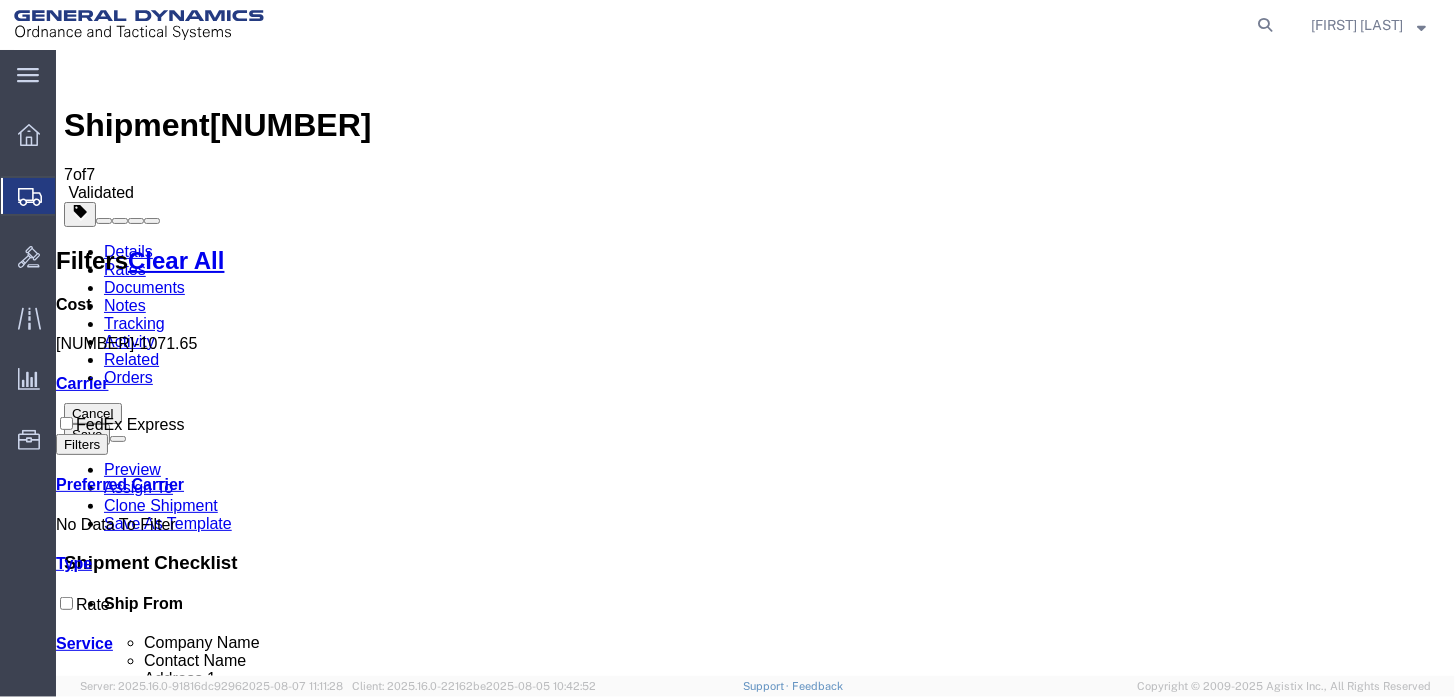 click on "Cancel" at bounding box center [92, 412] 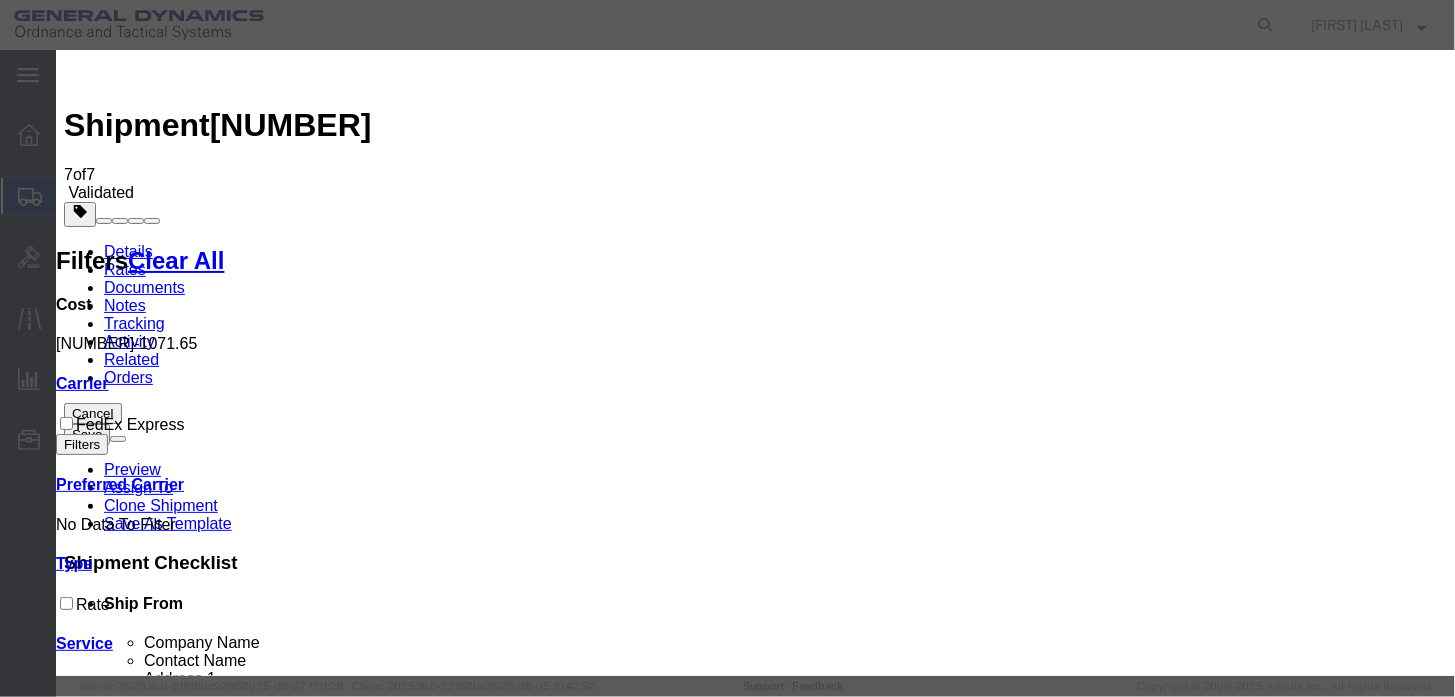 click on "Yes" at bounding box center (82, 3898) 